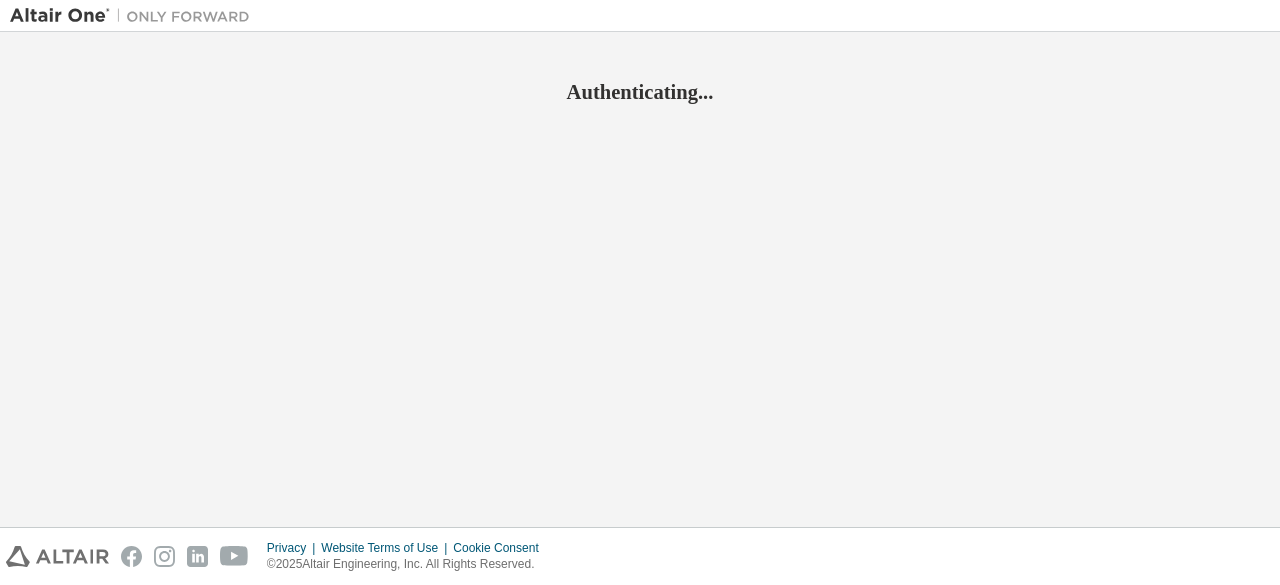 scroll, scrollTop: 0, scrollLeft: 0, axis: both 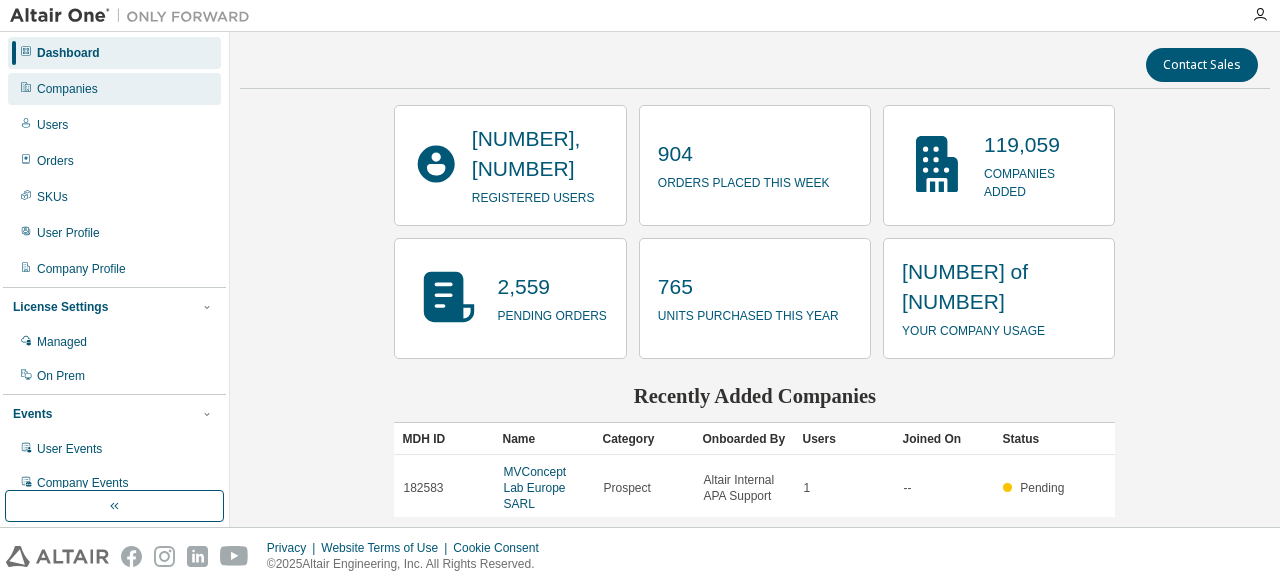 click on "Companies" at bounding box center [67, 89] 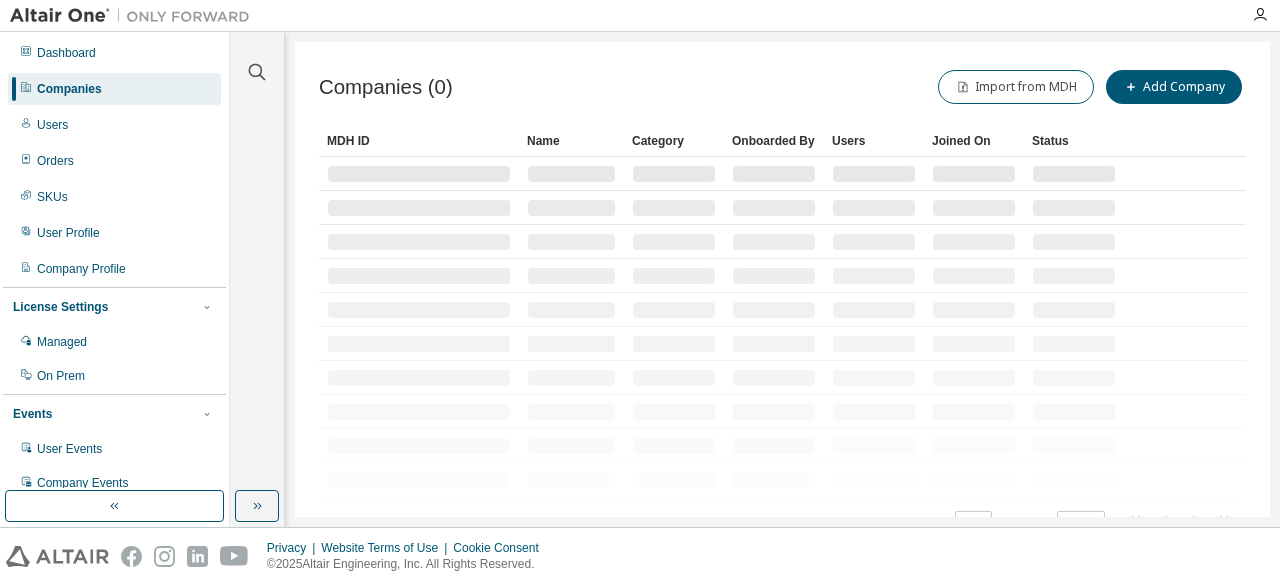 click at bounding box center (257, 60) 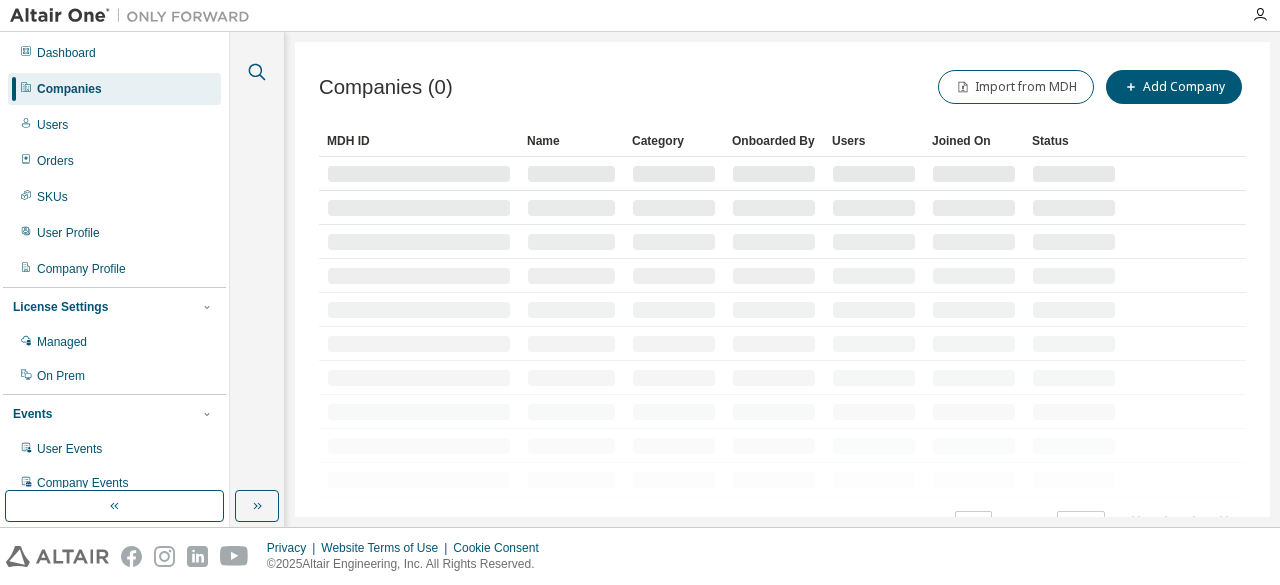 click 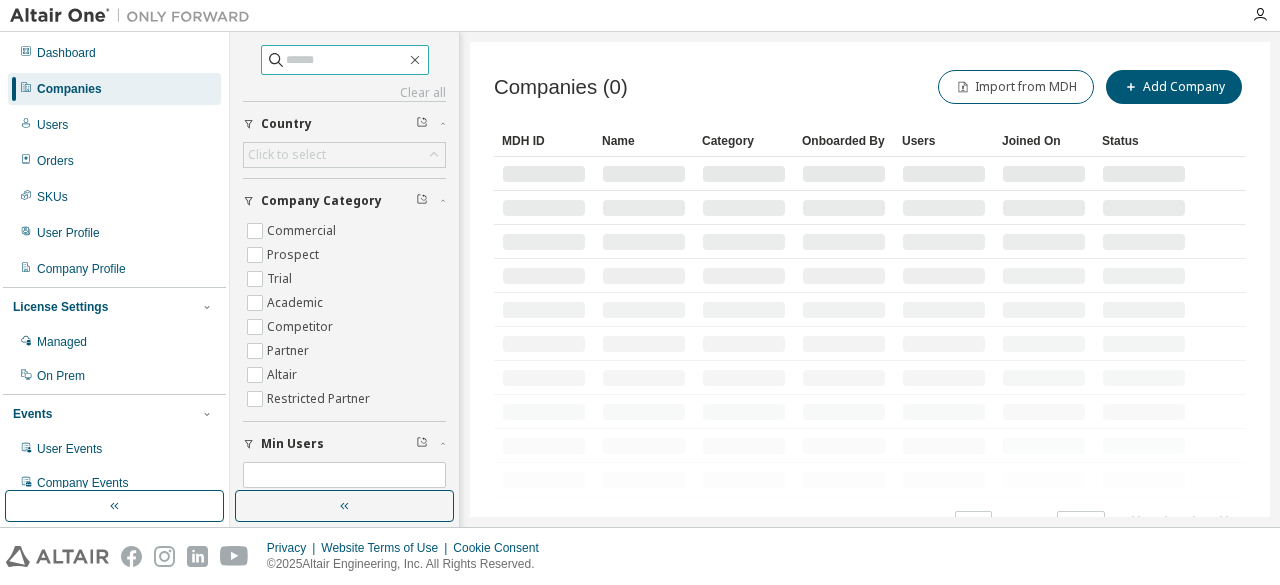 click at bounding box center (346, 60) 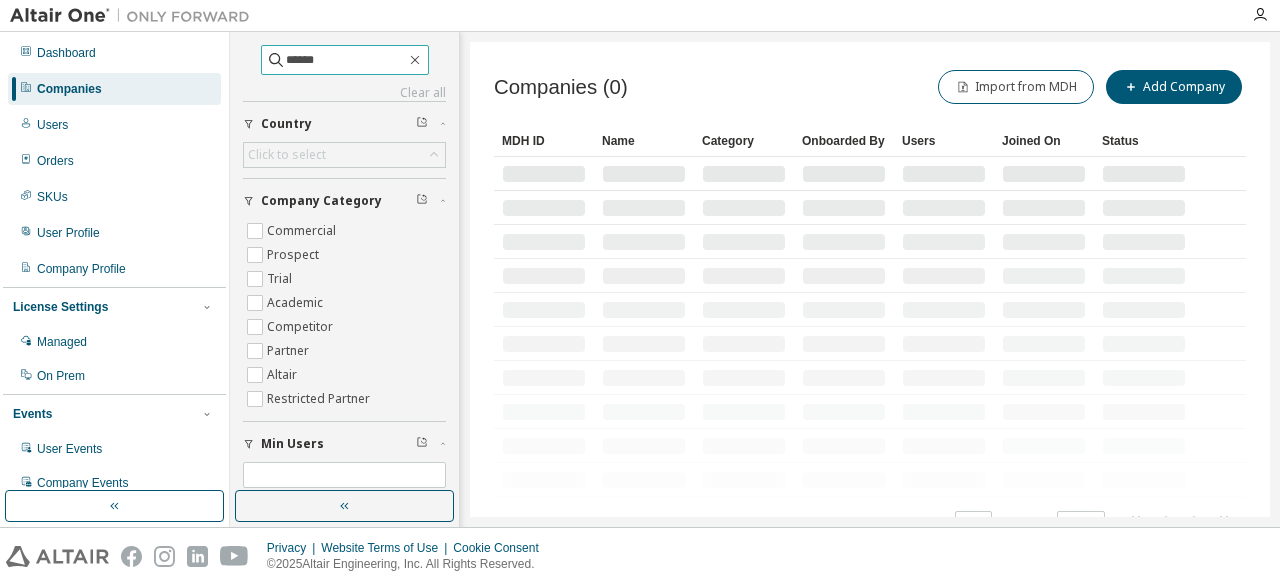 type on "******" 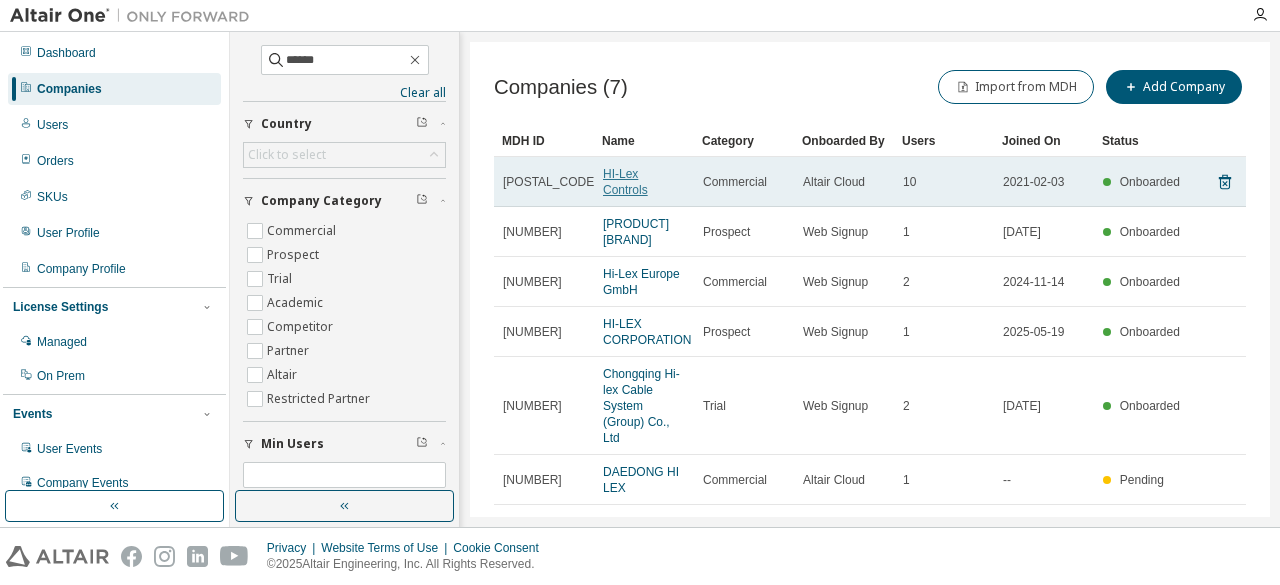 click on "HI-Lex Controls" at bounding box center (625, 182) 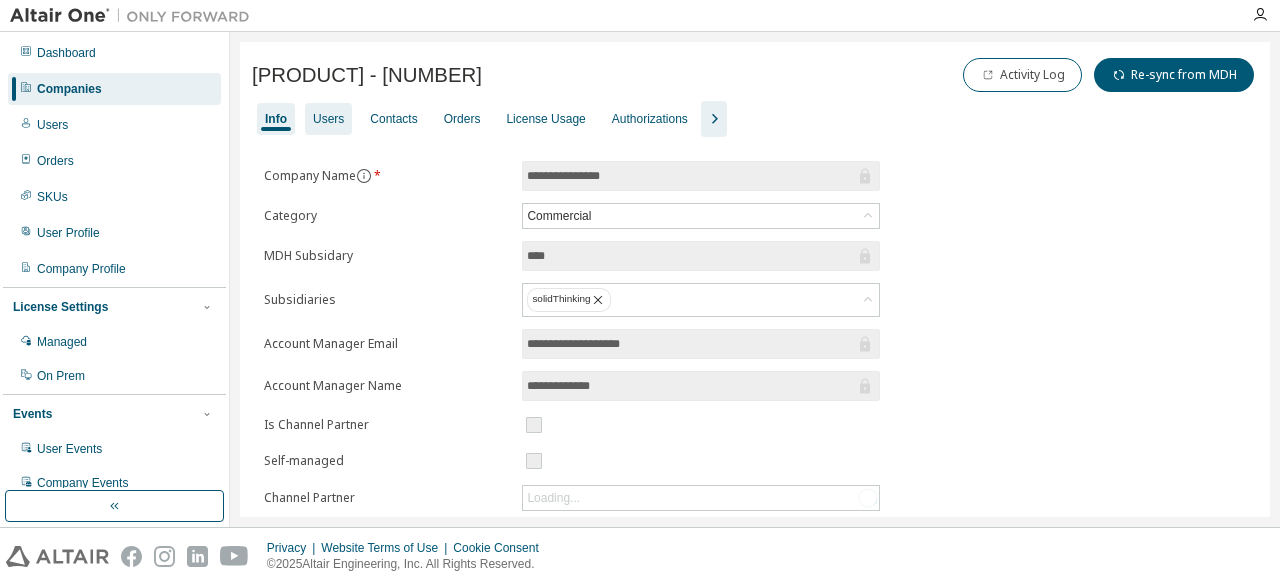 click on "Users" at bounding box center [328, 119] 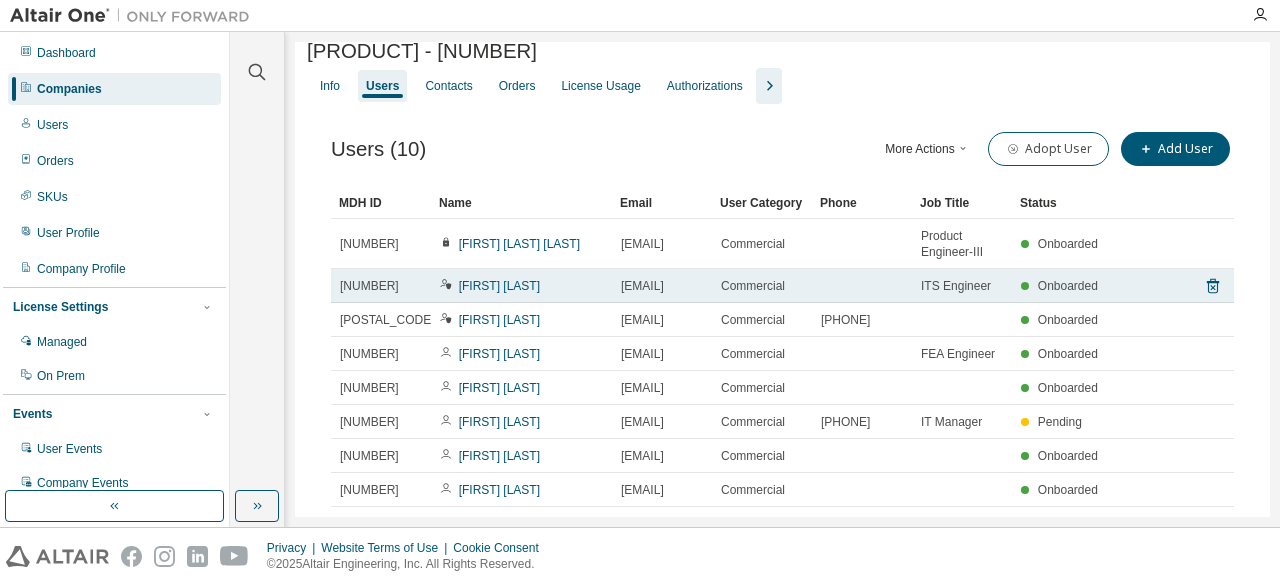scroll, scrollTop: 16, scrollLeft: 0, axis: vertical 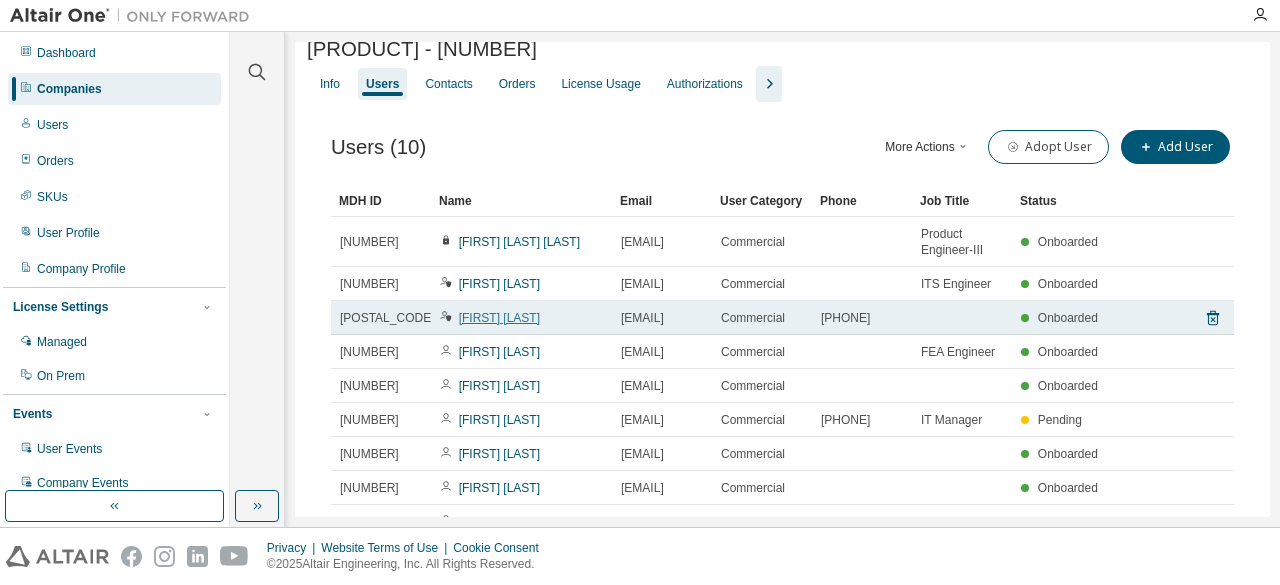 click on "[FIRST] [LAST]" at bounding box center (499, 318) 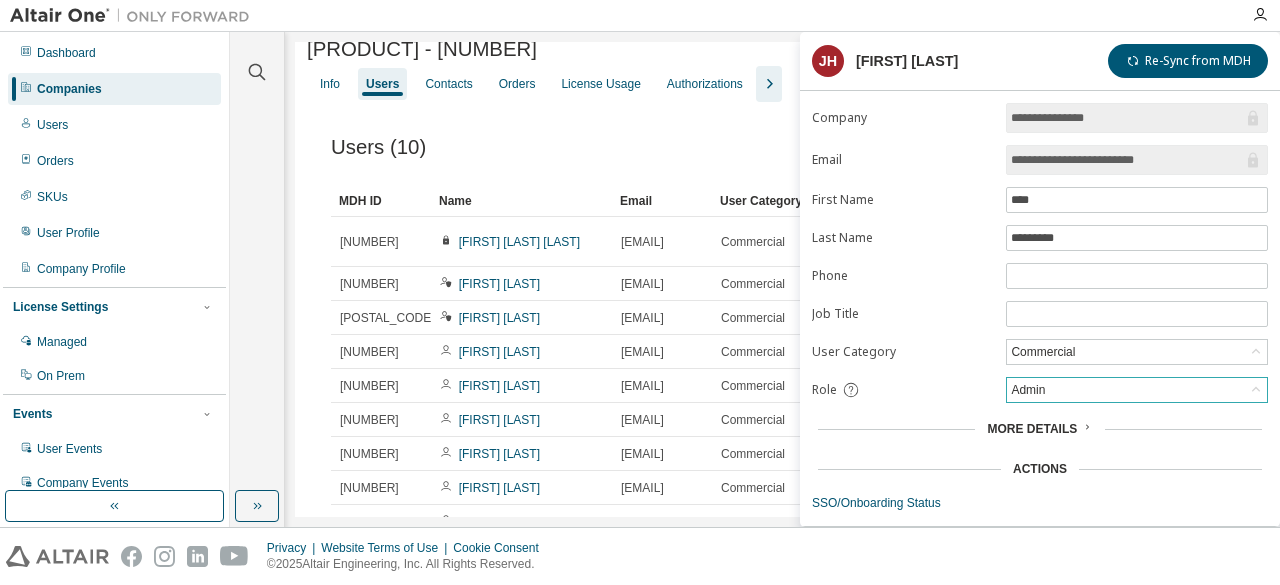 click on "Admin" at bounding box center (1137, 390) 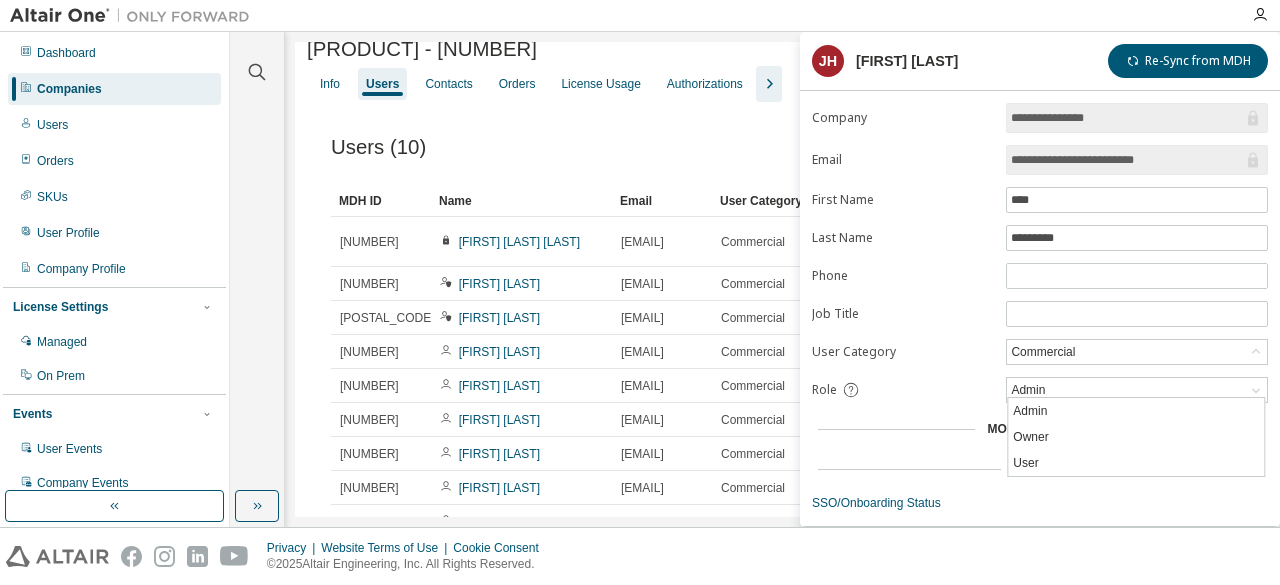 click on "Users (10) More Actions Import From CSV Export To CSV Adopt User Add User" at bounding box center [782, 147] 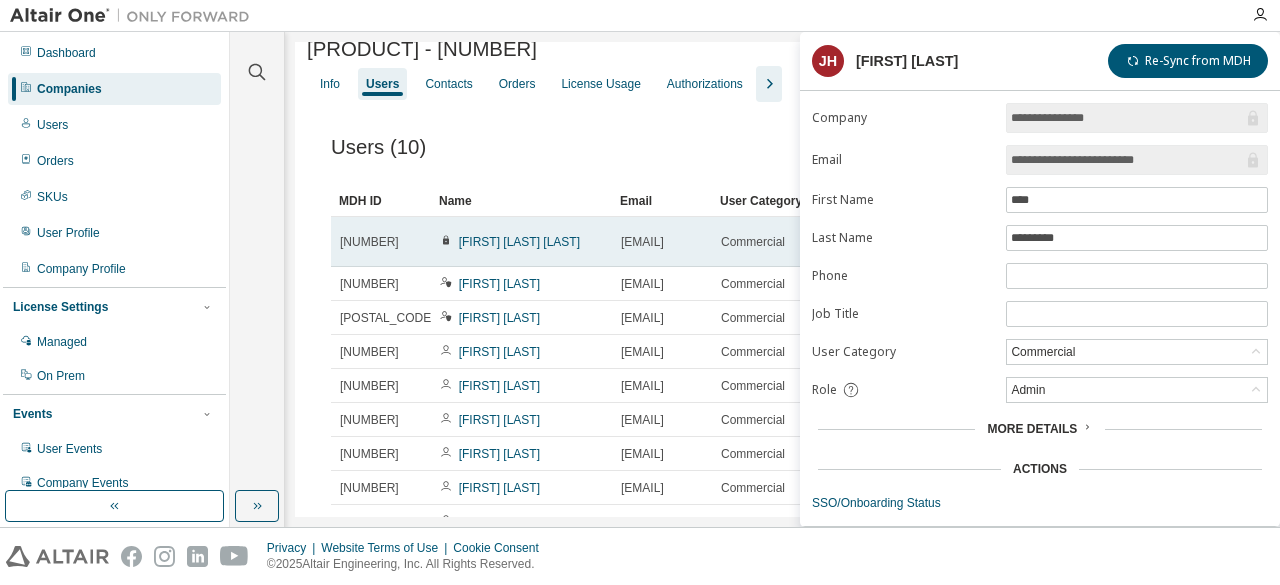 click on "[FIRST] [LAST] [LAST]" at bounding box center [521, 242] 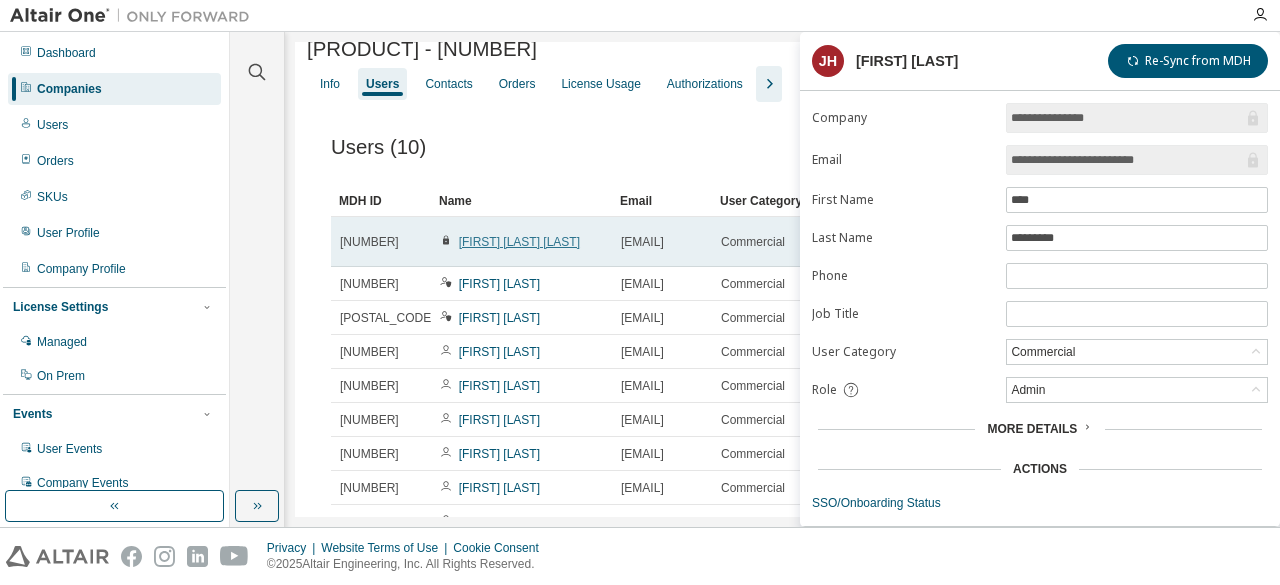 click on "[FIRST] [LAST] [LAST]" at bounding box center (519, 242) 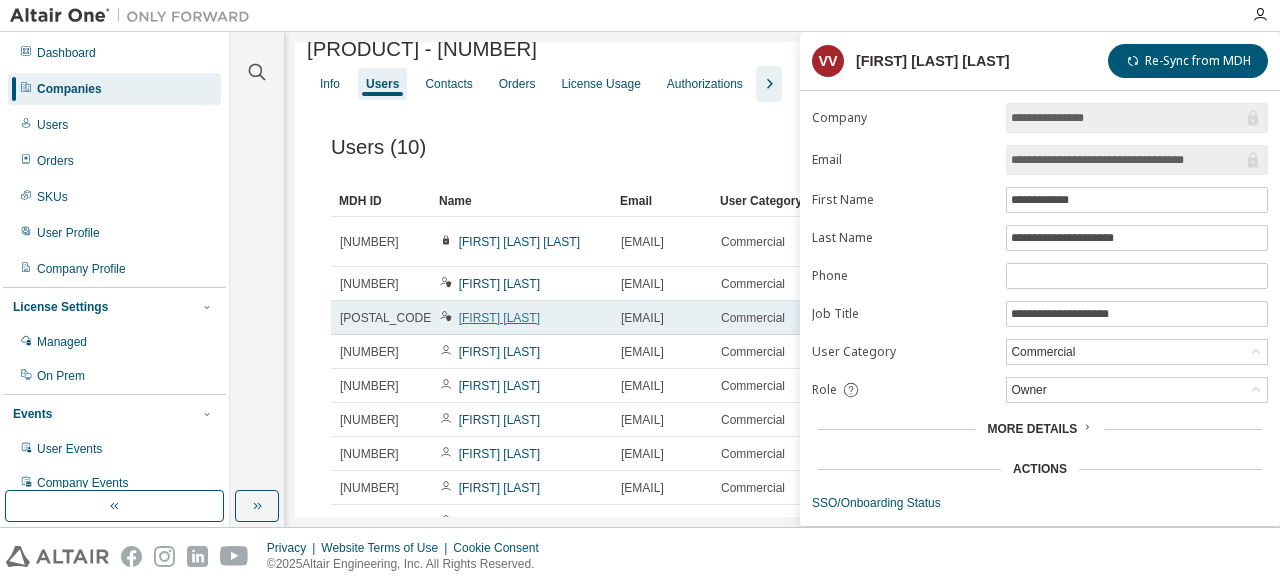 click on "[FIRST] [LAST]" at bounding box center (499, 318) 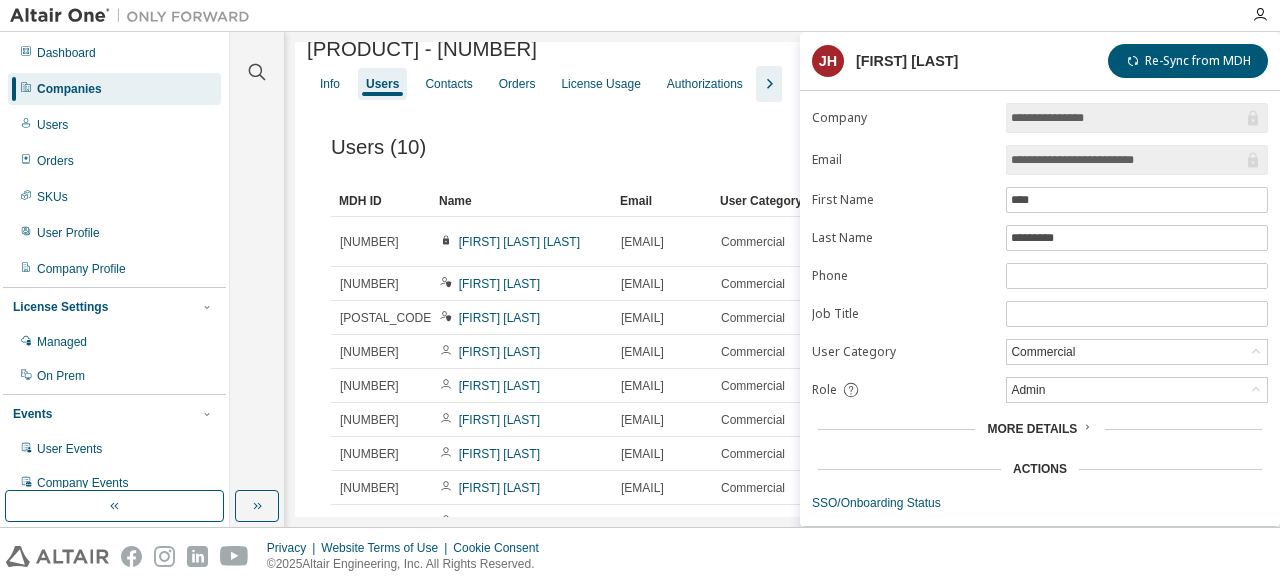 click on "Admin" at bounding box center [1137, 390] 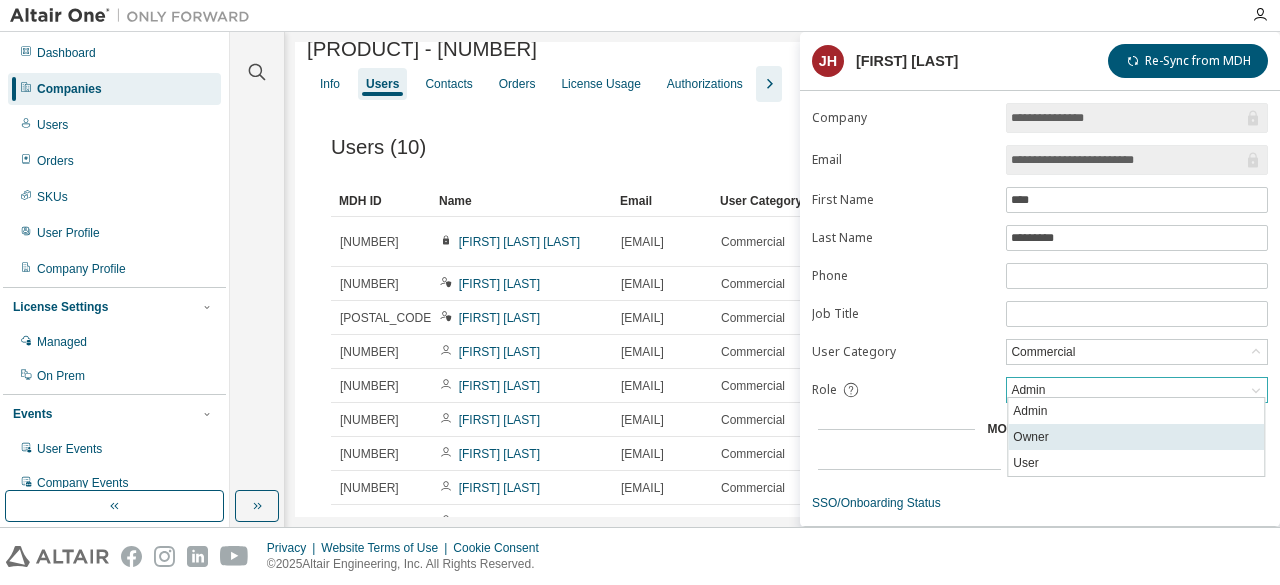 click on "Owner" at bounding box center [1136, 437] 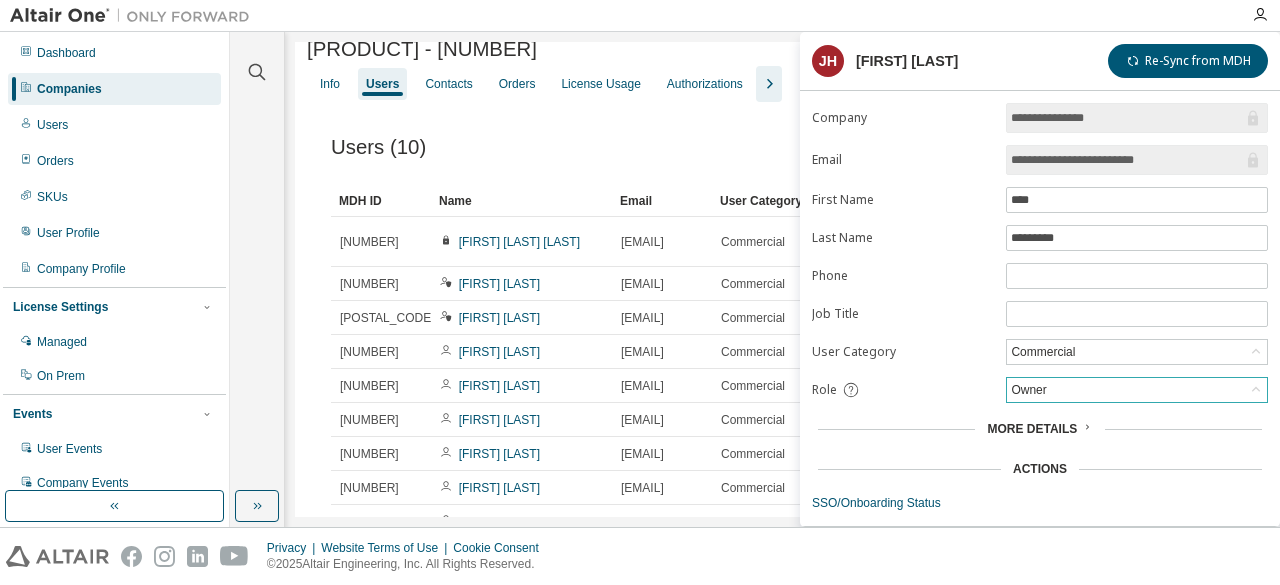 scroll, scrollTop: 89, scrollLeft: 0, axis: vertical 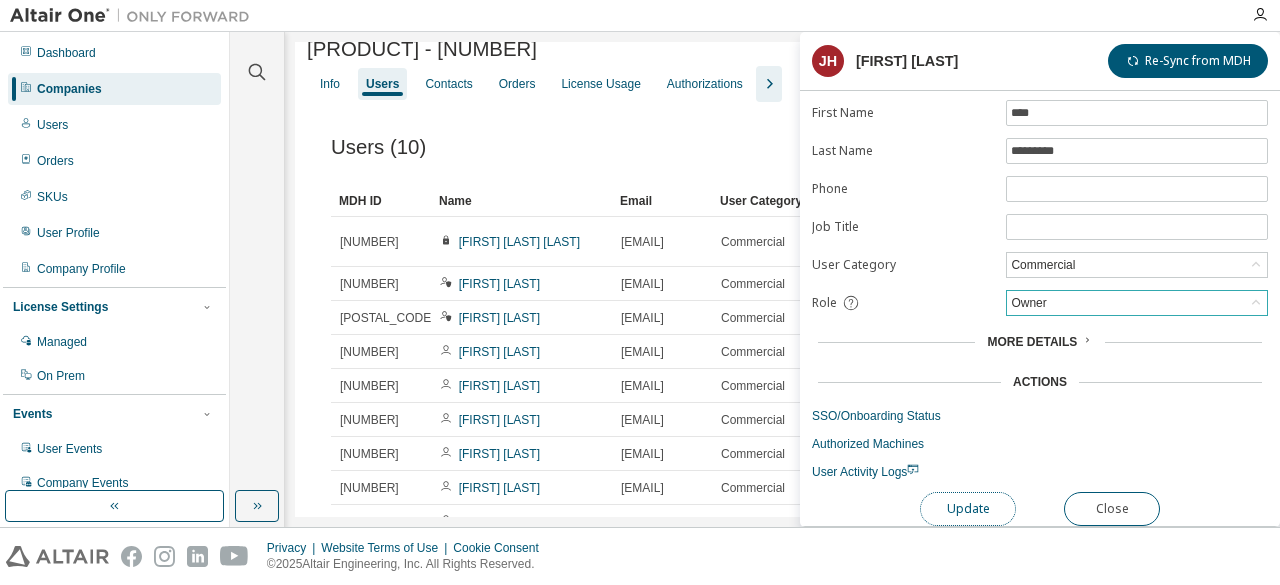 click on "Update" at bounding box center [968, 509] 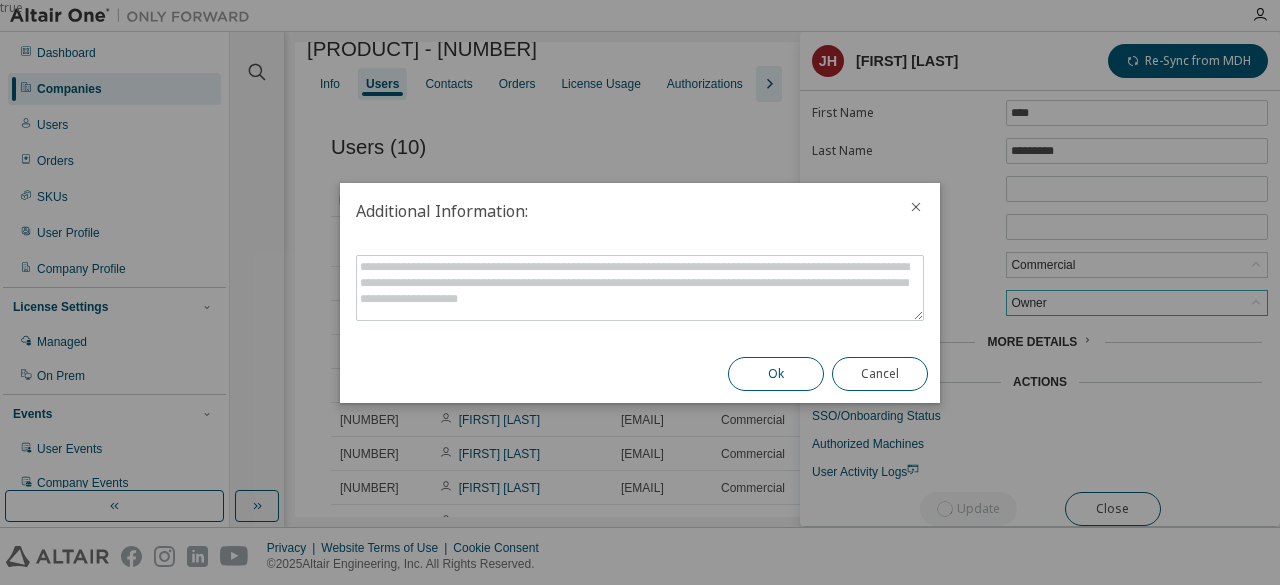 click on "Ok" at bounding box center (776, 374) 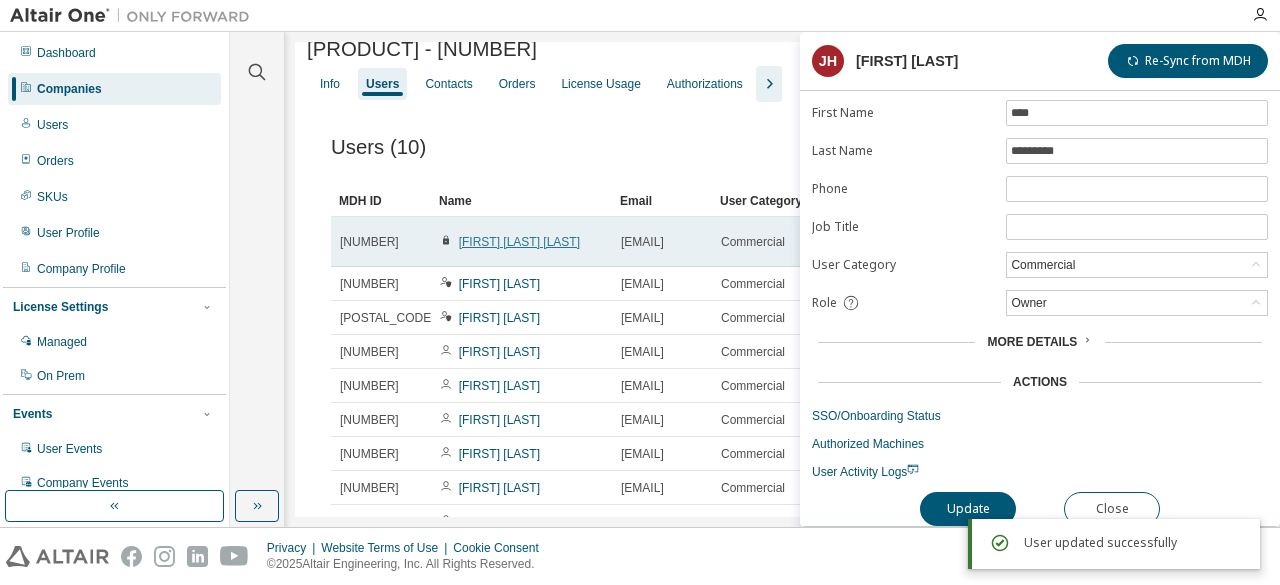 click on "[FIRST] [LAST] [LAST]" at bounding box center (519, 242) 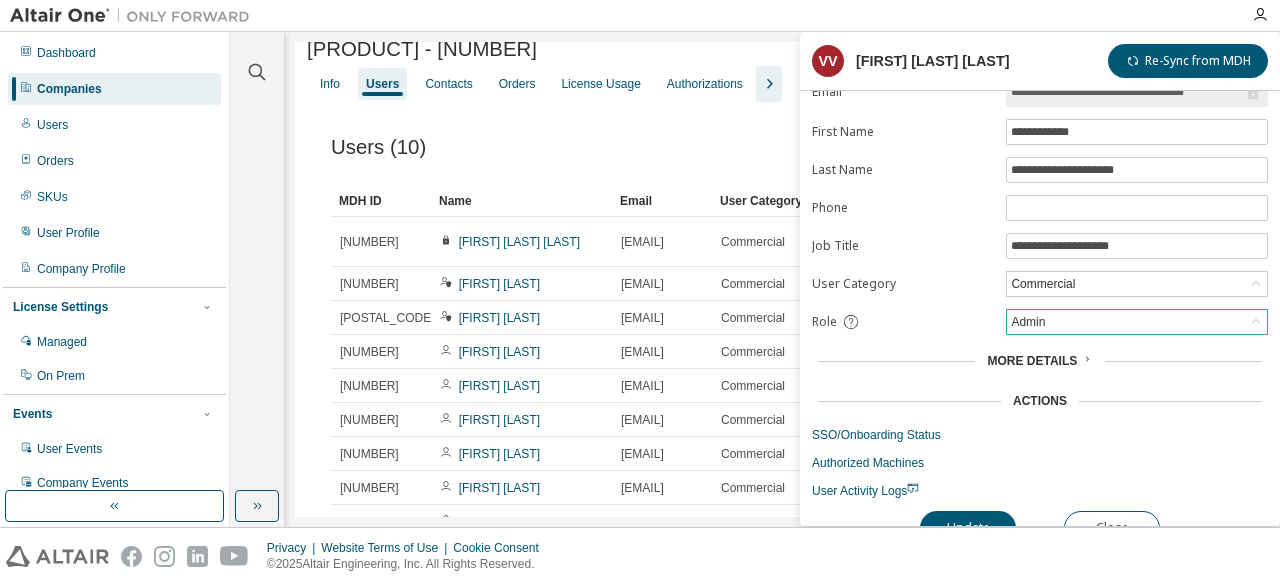 scroll, scrollTop: 89, scrollLeft: 0, axis: vertical 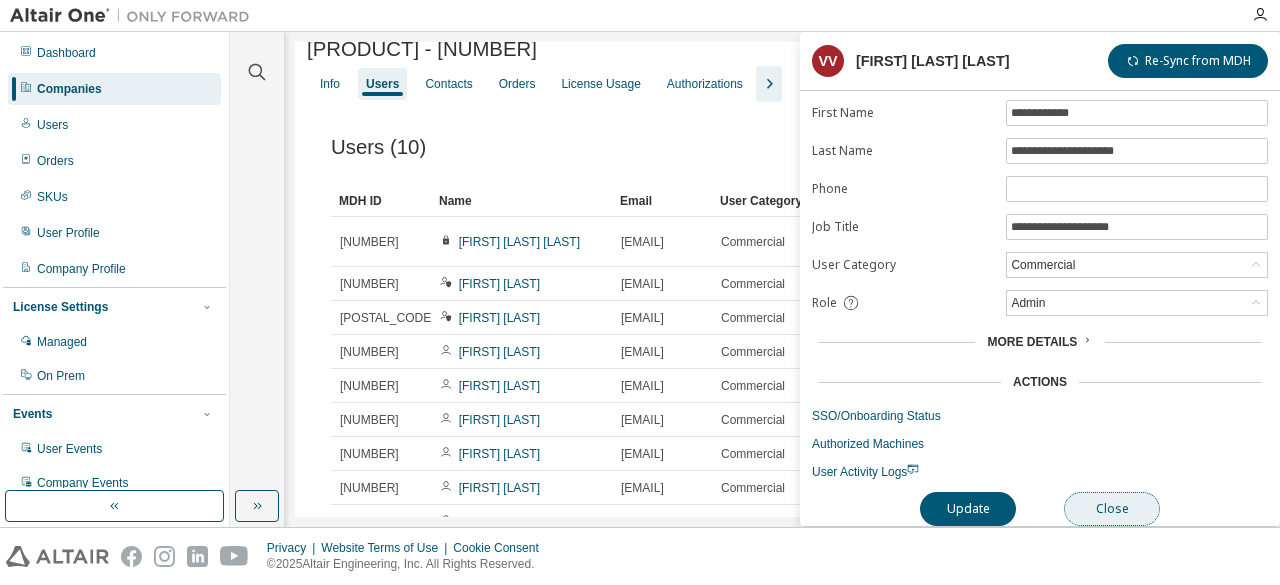 click on "Close" at bounding box center [1112, 509] 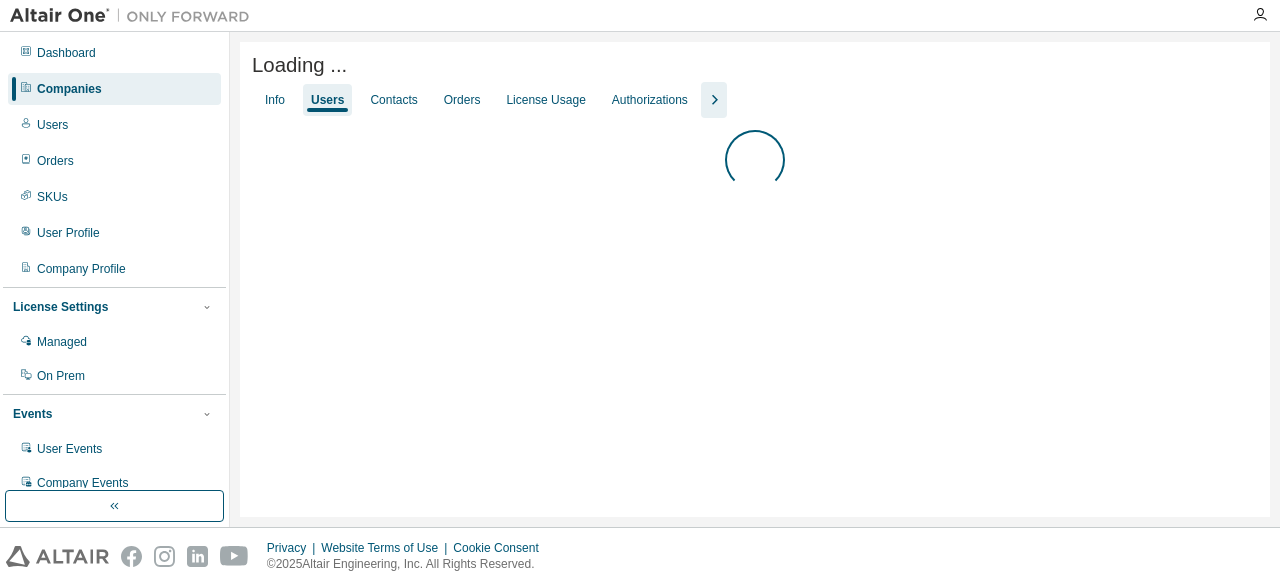 scroll, scrollTop: 0, scrollLeft: 0, axis: both 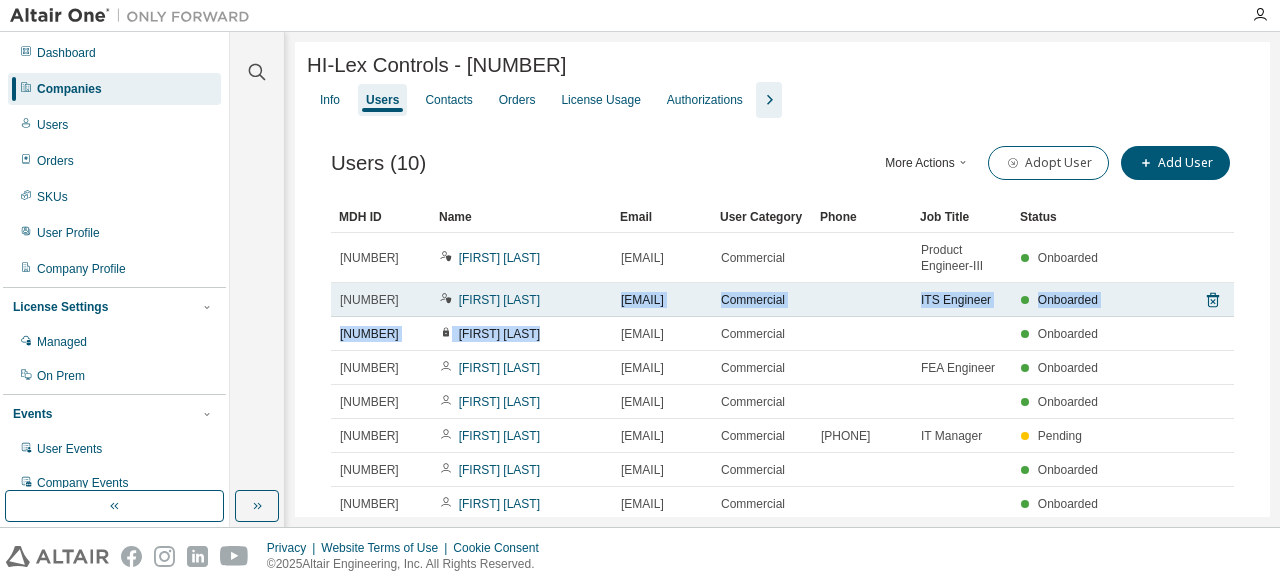 drag, startPoint x: 582, startPoint y: 383, endPoint x: 566, endPoint y: 292, distance: 92.39589 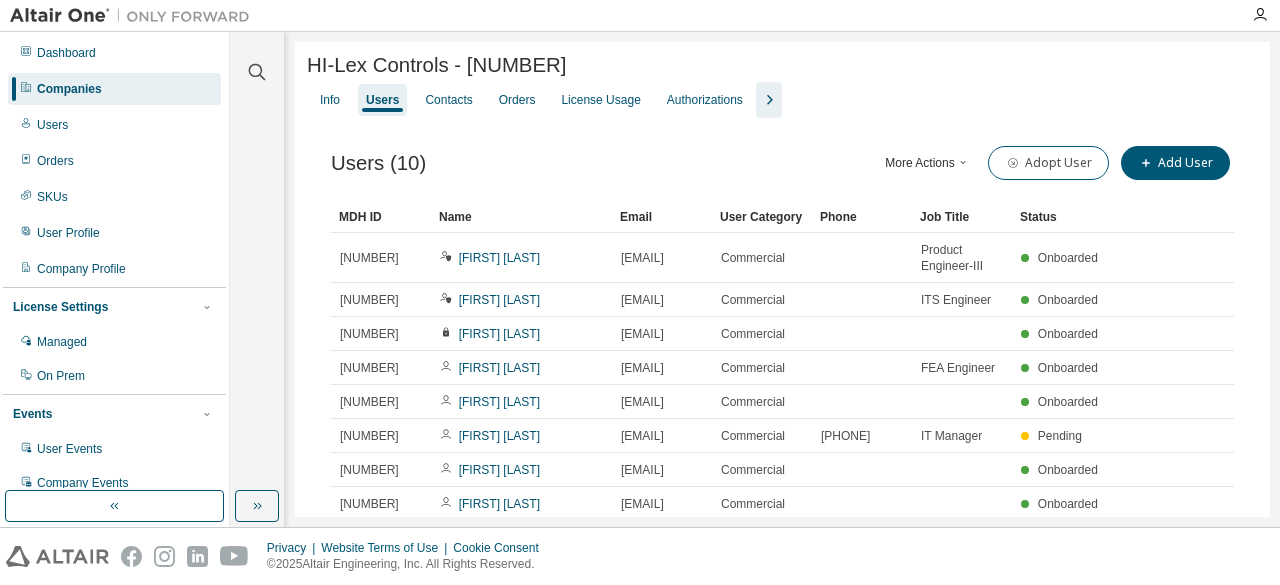 click on "HI-Lex Controls - 19051 Clear Load Save Save As Field Operator Value Select filter Select operand Add criteria Search Info Users Contacts Orders License Usage Authorizations Users (10) More Actions Import From CSV Export To CSV Adopt User Add User Clear Load Save Save As Field Operator Value Select filter Select operand Add criteria Search MDH ID Name Email User Category Phone Job Title Status 175635    VINOTH KUMAR VAITHIYAM JANAKIRAMAN vinoth.kumar.janakiraman@hi-lex.com Commercial Product Engineer-III Onboarded 206713    Charles Redman its-licensing@hi-lex.com Commercial ITS Engineer Onboarded 95193    John Heiberger john.heiberger@hi-lex.com Commercial Onboarded 354958    Nishanth Upendram nishanth.upendram@hi-lex.com Commercial FEA Engineer Onboarded 537979    Caleb Kelley caleb.kelley@hi-lex.com Commercial Onboarded 623023    Charles Redman charles.redman@hi-lex.com Commercial +12488440096 IT Manager Pending 635101    Avinash Murthy avinash.murthy@hi-lex.com Commercial Onboarded 635102 1 *" at bounding box center [782, 368] 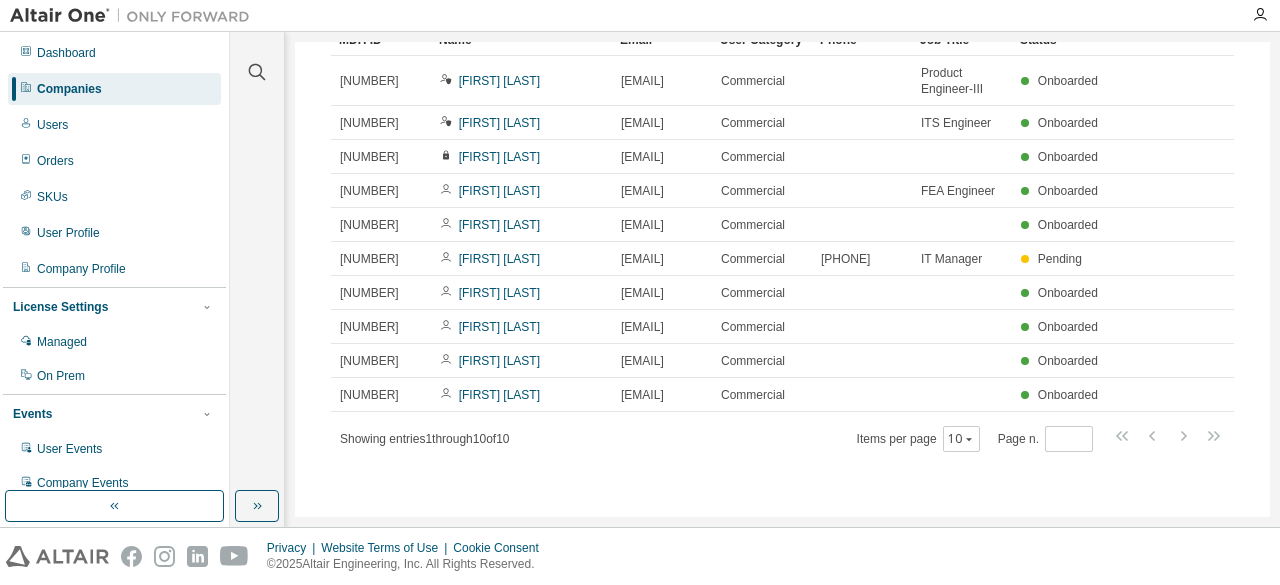 scroll, scrollTop: 0, scrollLeft: 0, axis: both 